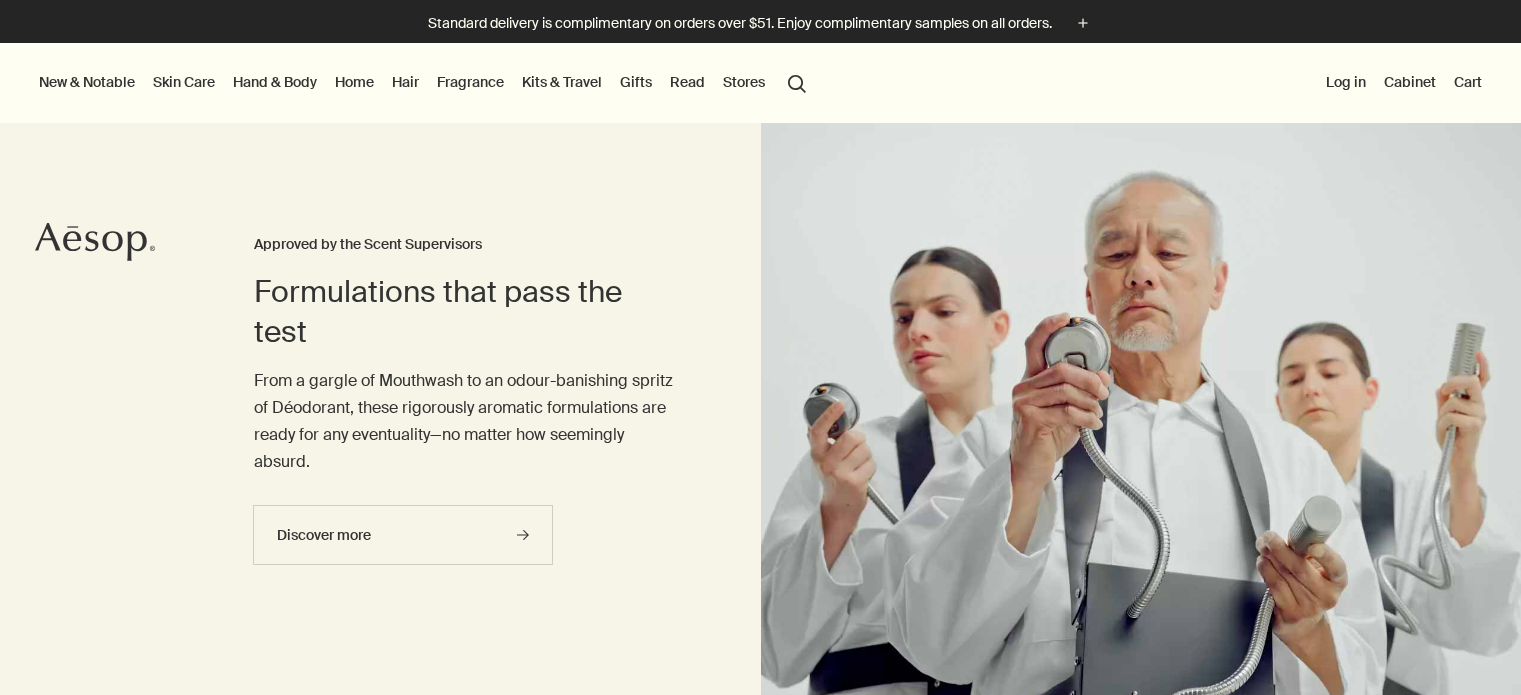 scroll, scrollTop: 0, scrollLeft: 0, axis: both 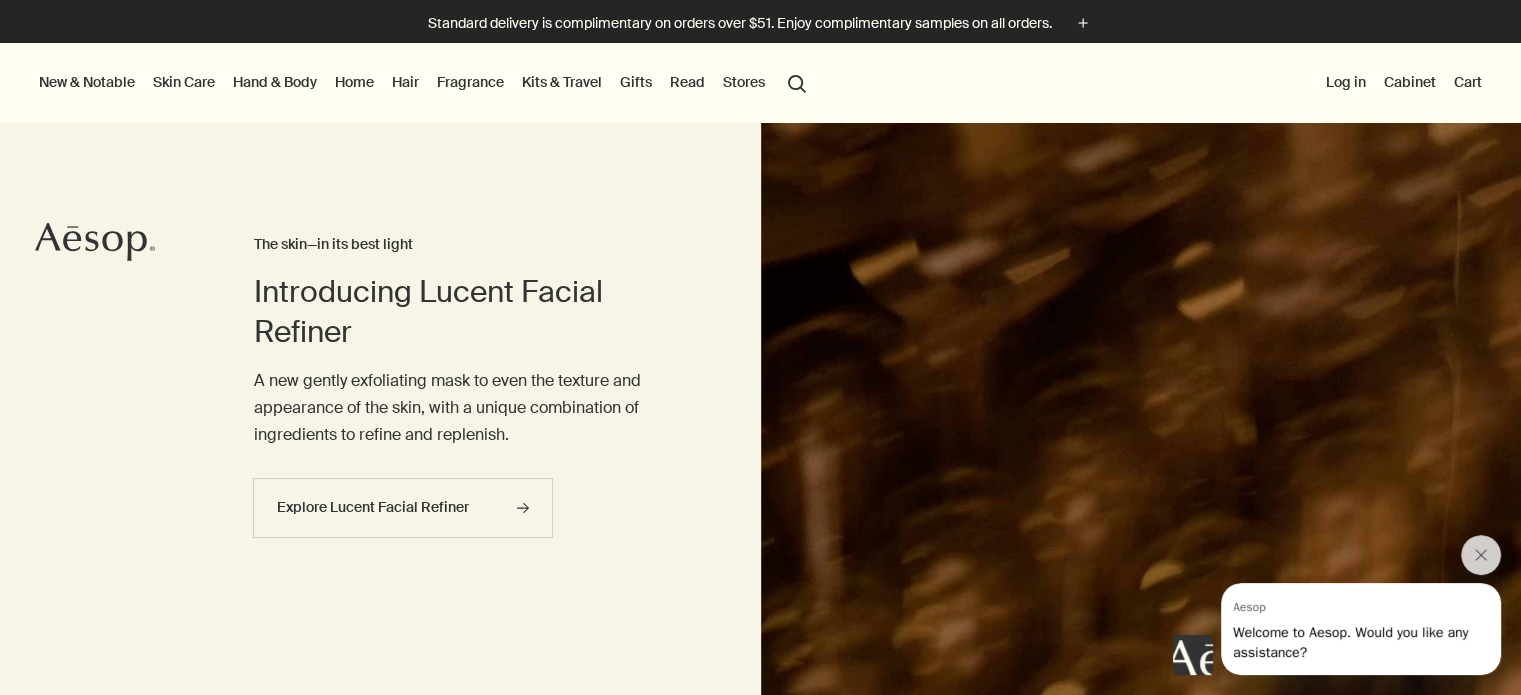 click on "Hand & Body" at bounding box center [275, 82] 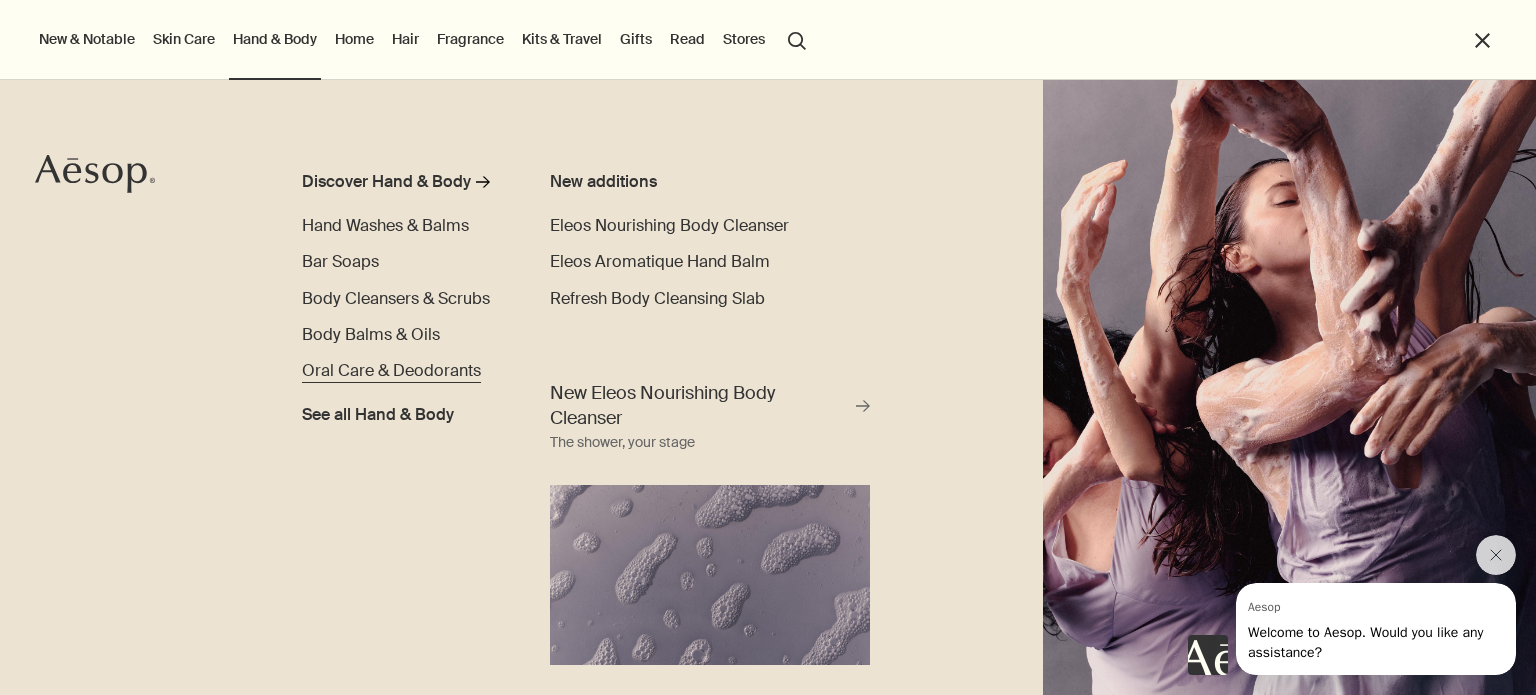 click on "Oral Care & Deodorants" at bounding box center [391, 370] 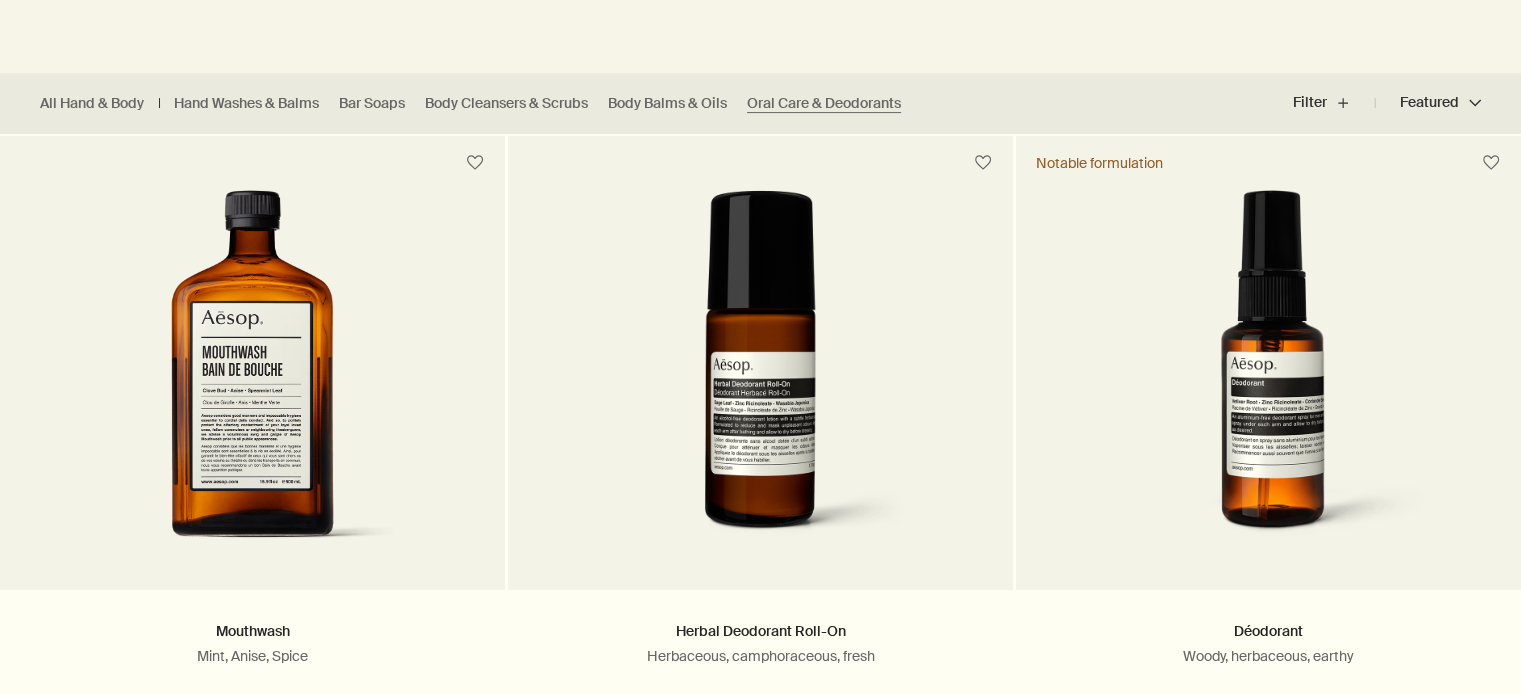 scroll, scrollTop: 500, scrollLeft: 0, axis: vertical 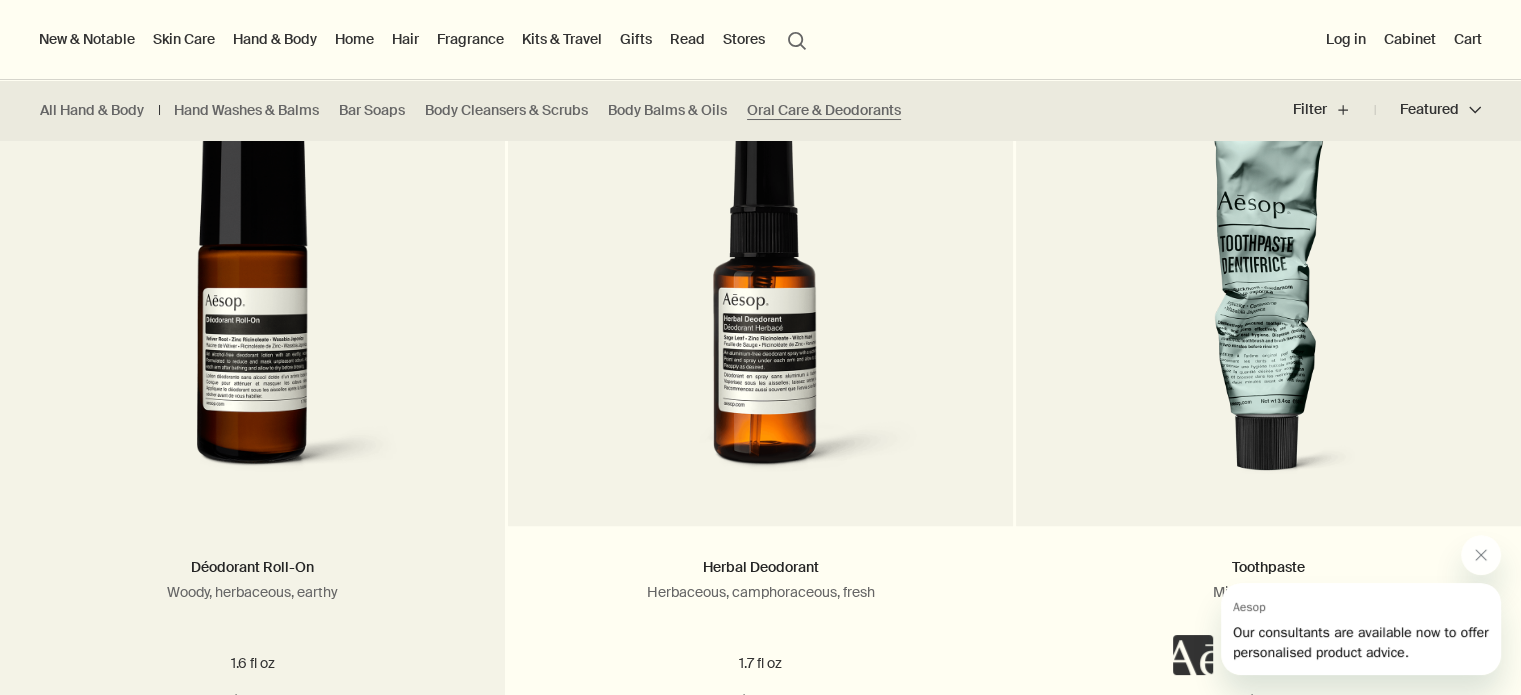 click at bounding box center (253, 311) 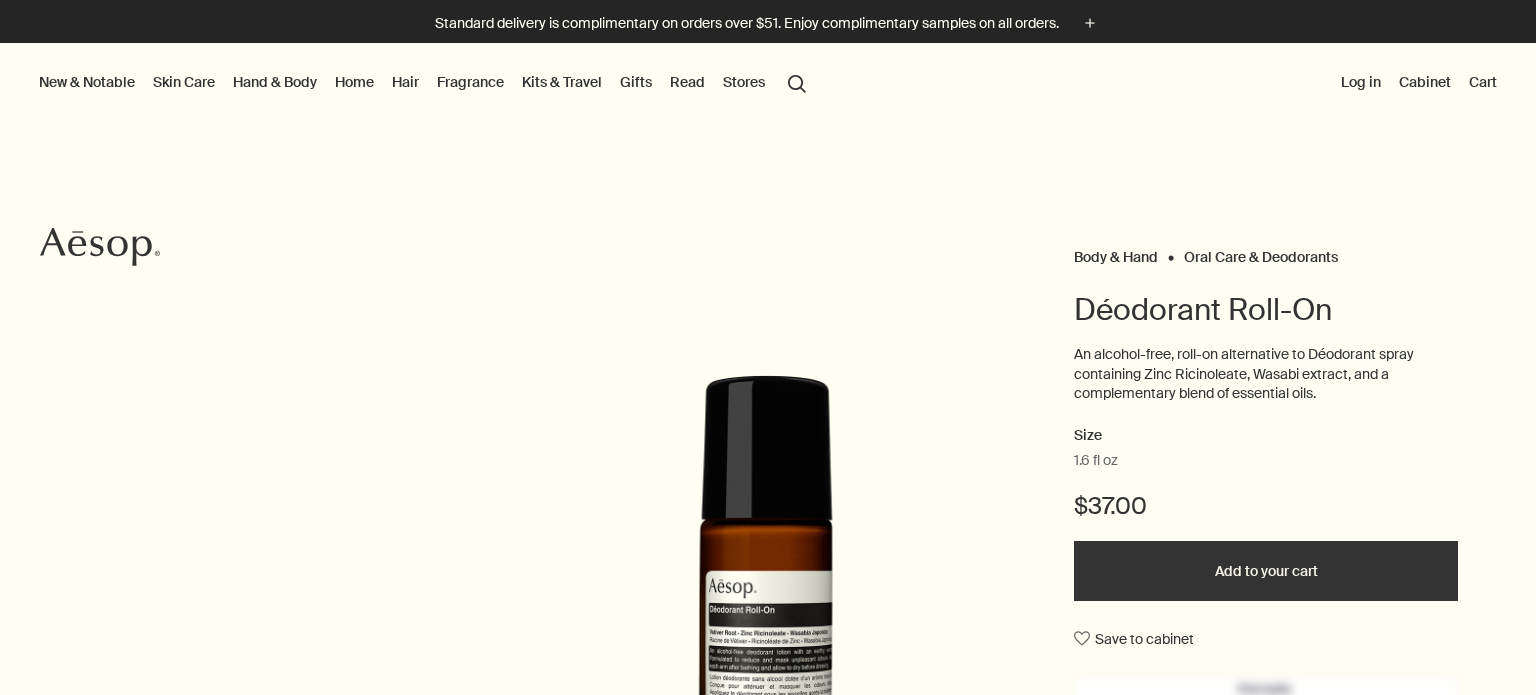scroll, scrollTop: 0, scrollLeft: 0, axis: both 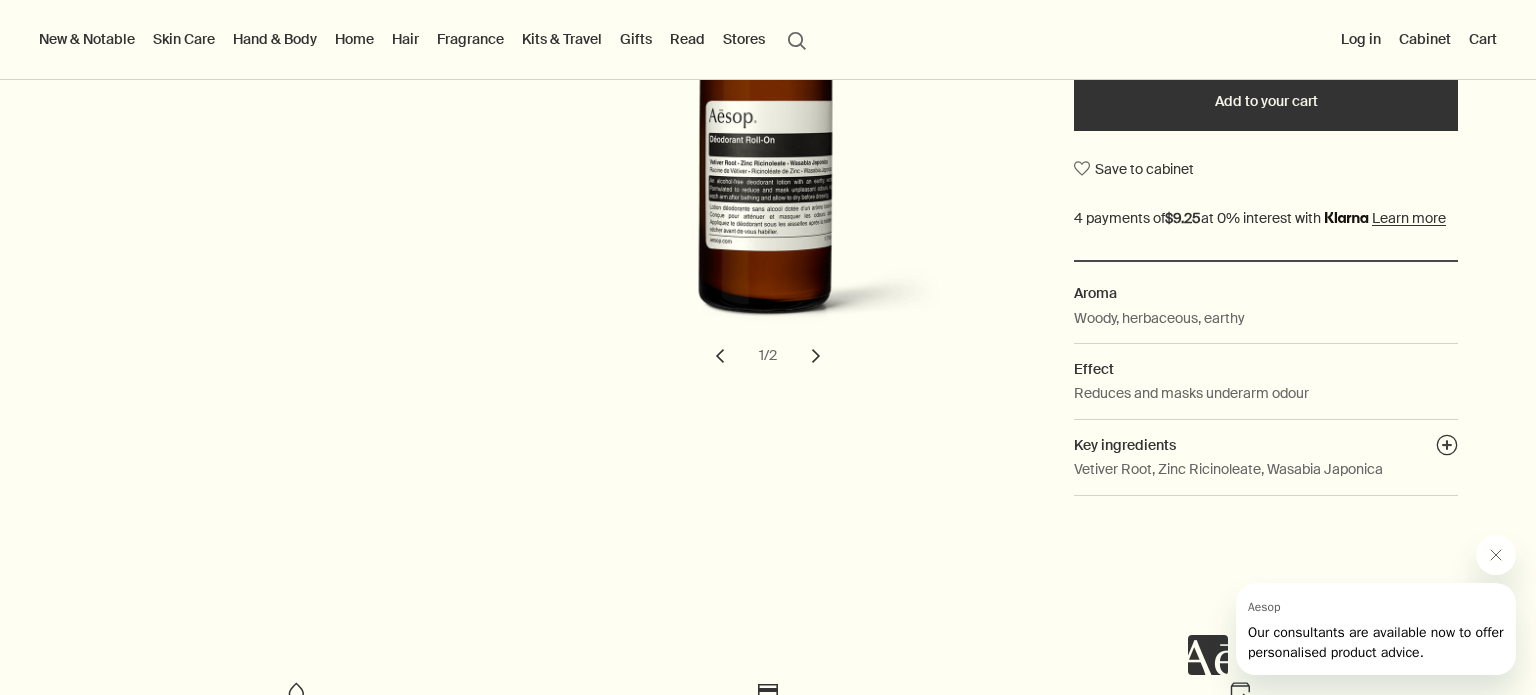 click on "chevron" at bounding box center [816, 356] 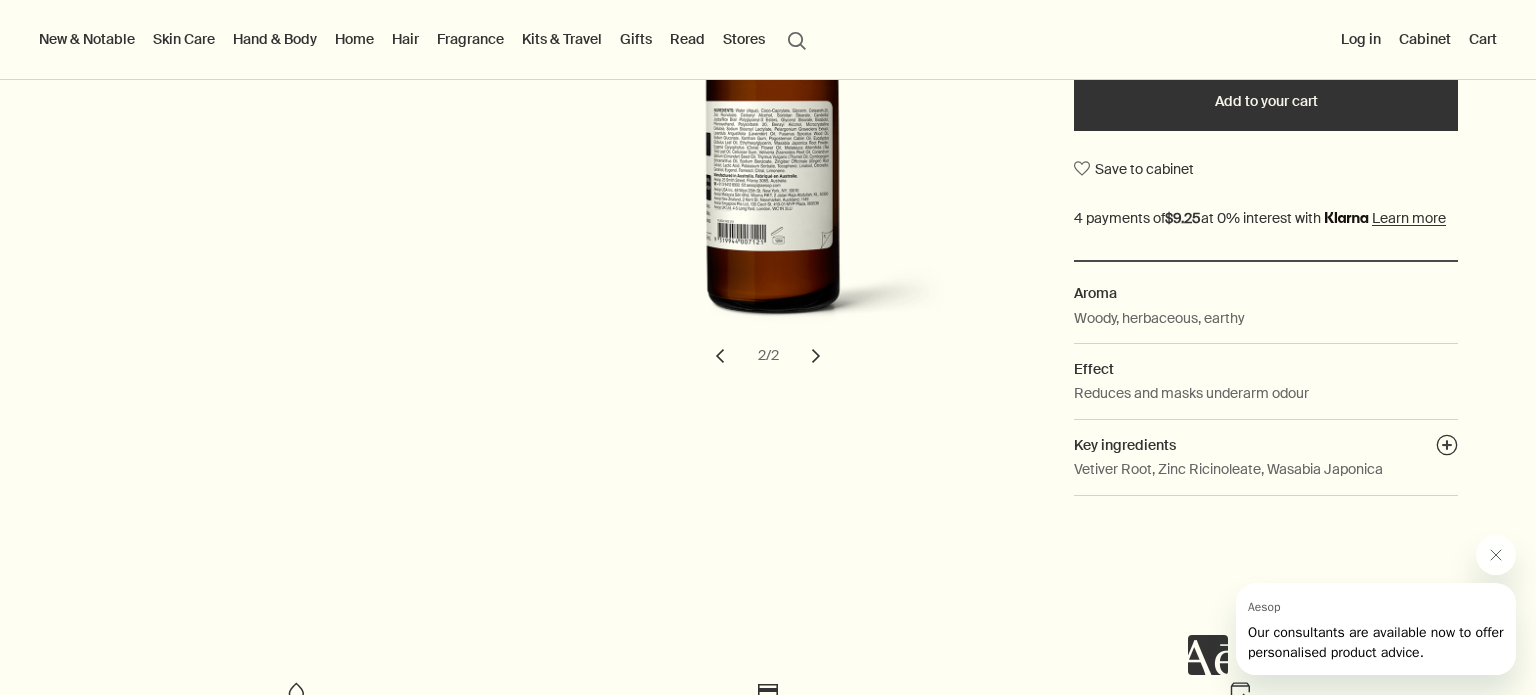 click on "chevron" at bounding box center [816, 356] 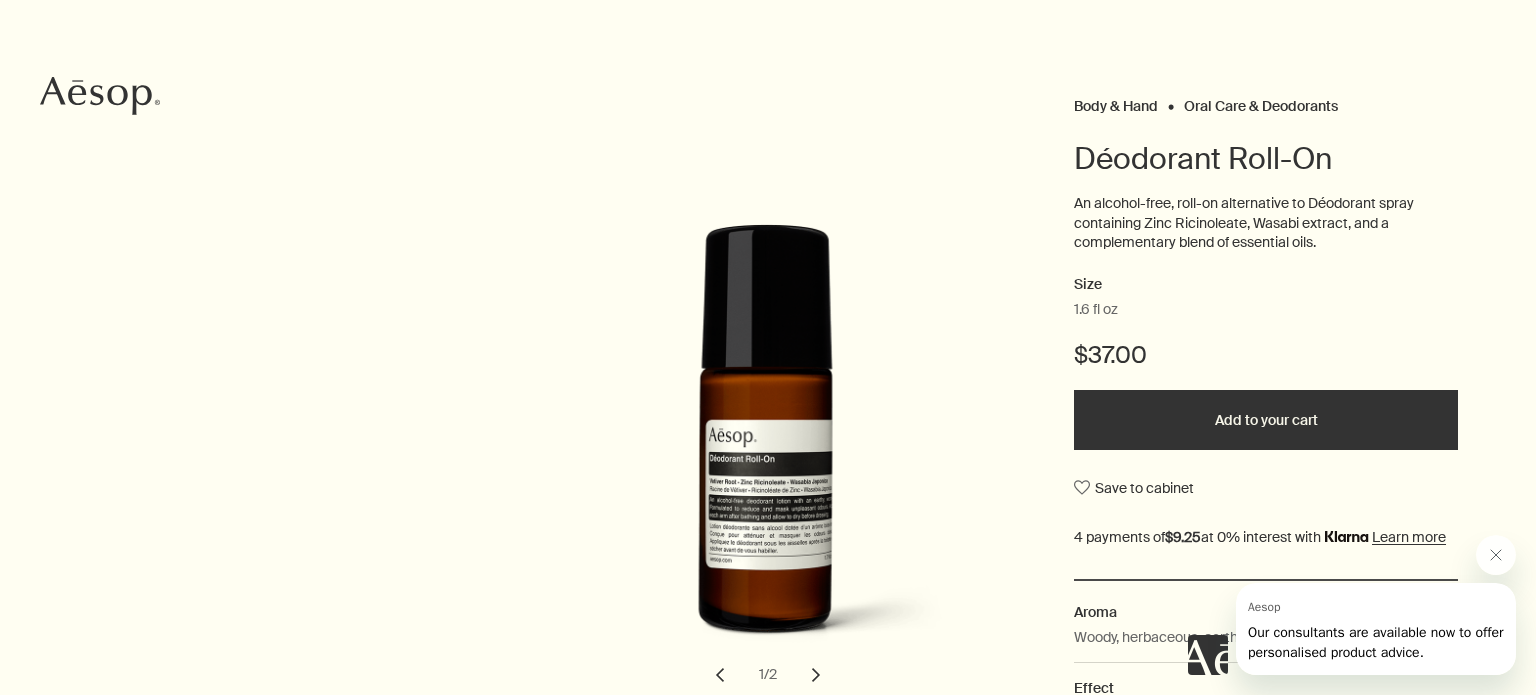 scroll, scrollTop: 0, scrollLeft: 0, axis: both 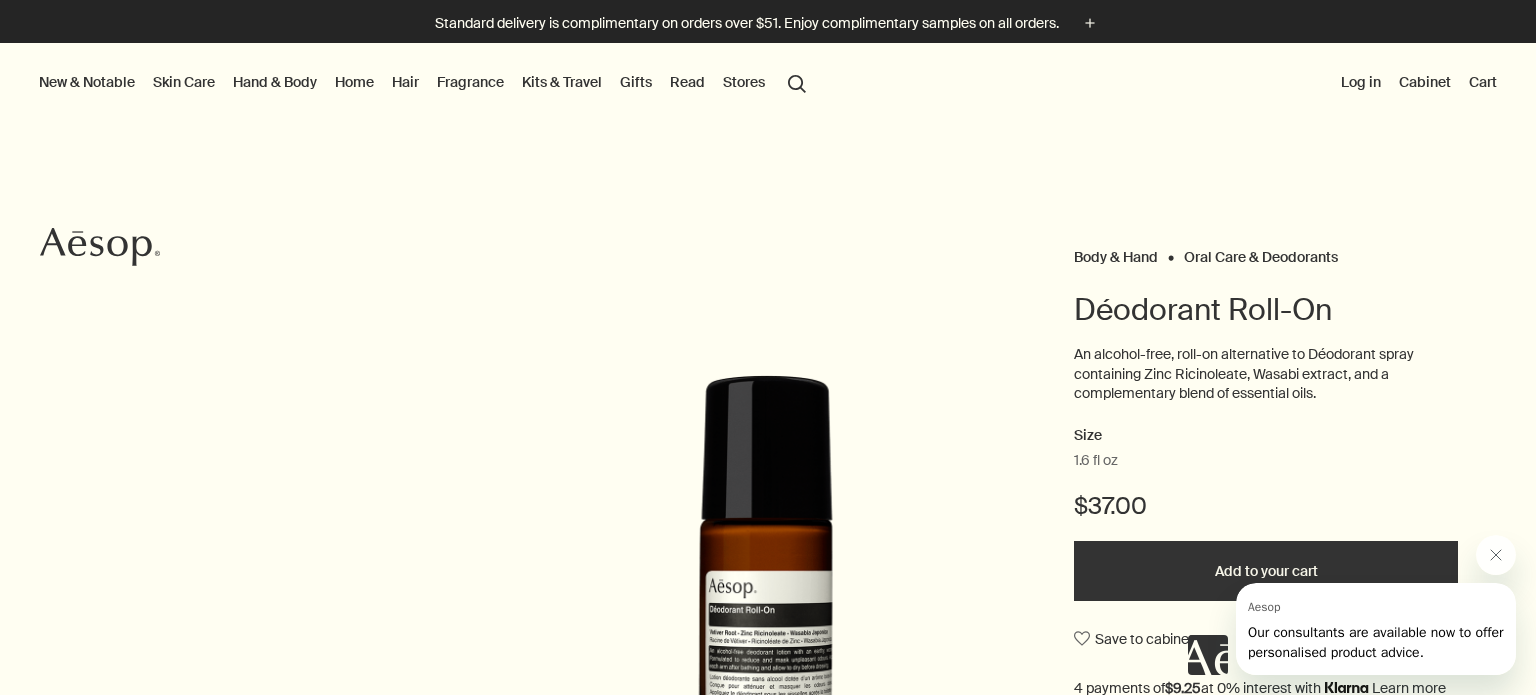 click on "Hand & Body" at bounding box center [275, 82] 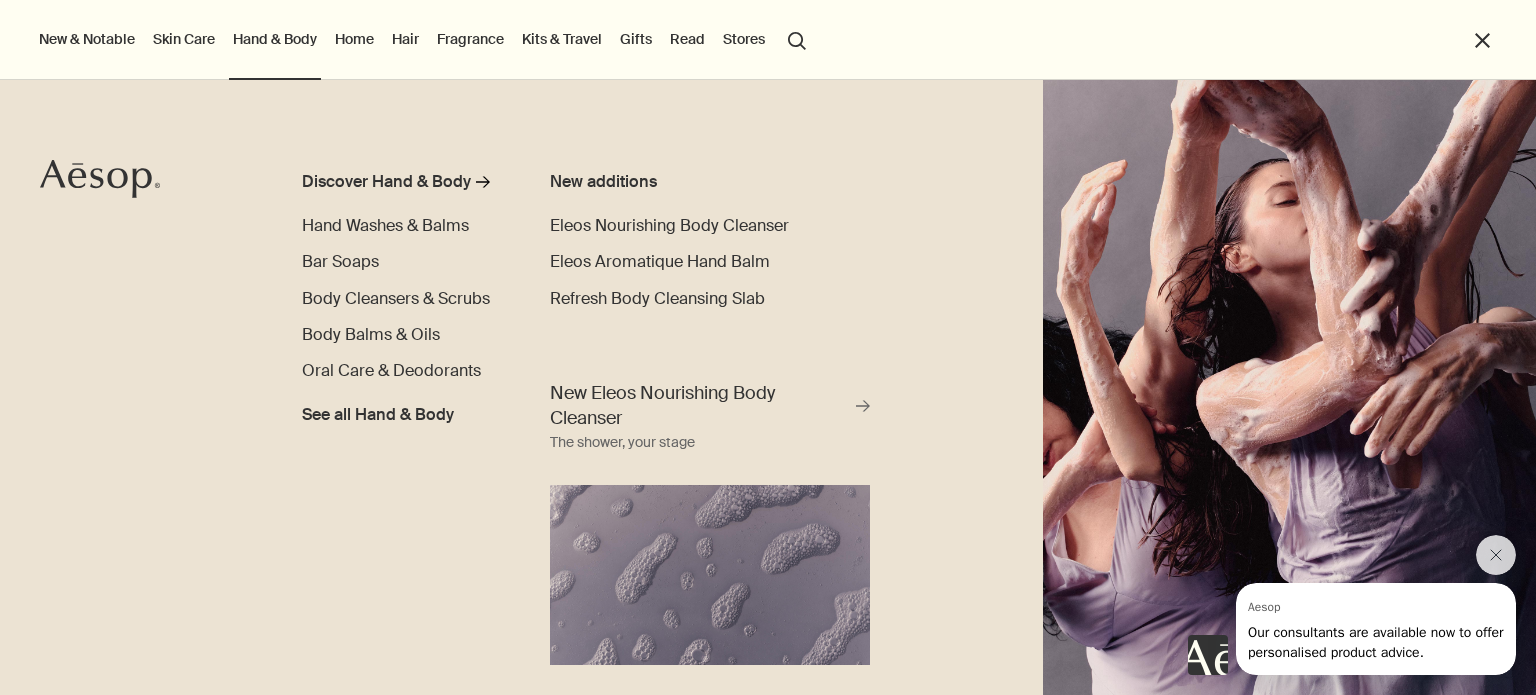 click on "Home" at bounding box center [354, 39] 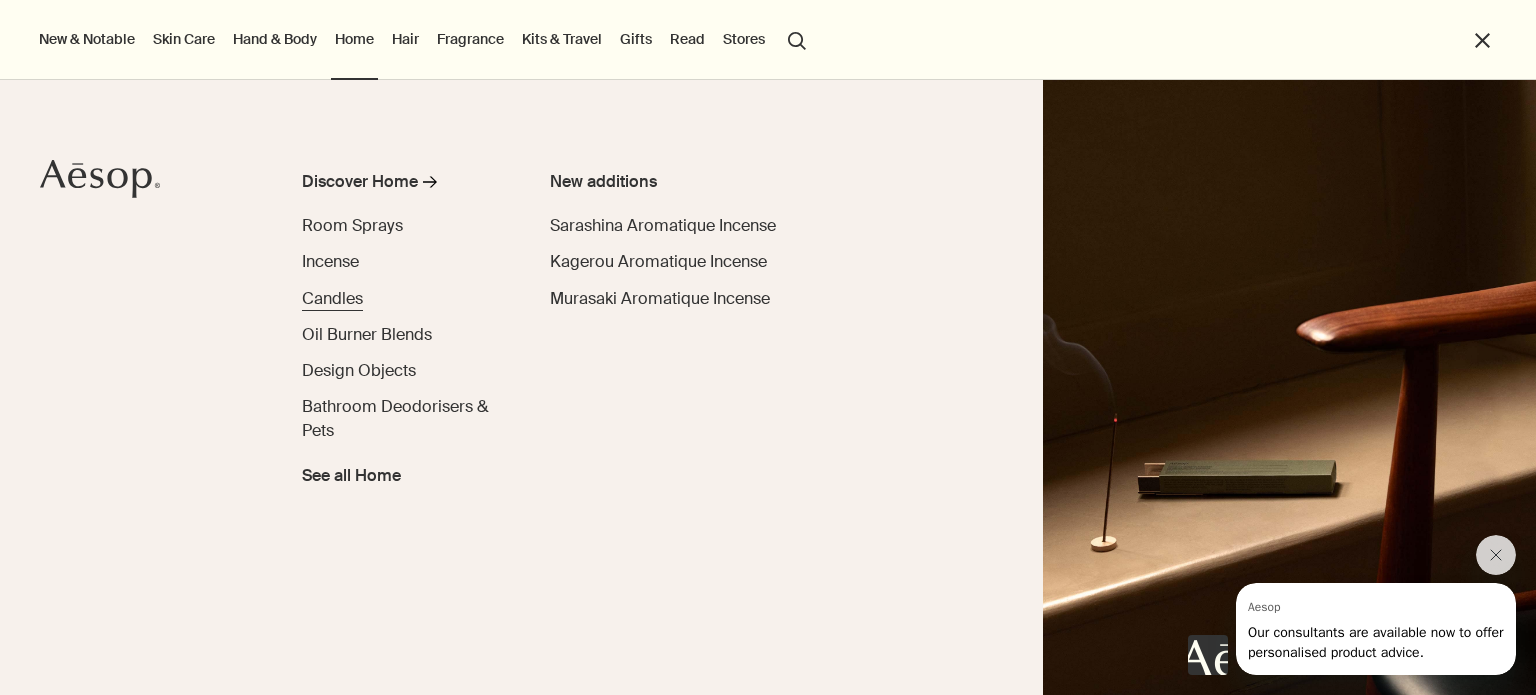 click on "Candles" at bounding box center (332, 298) 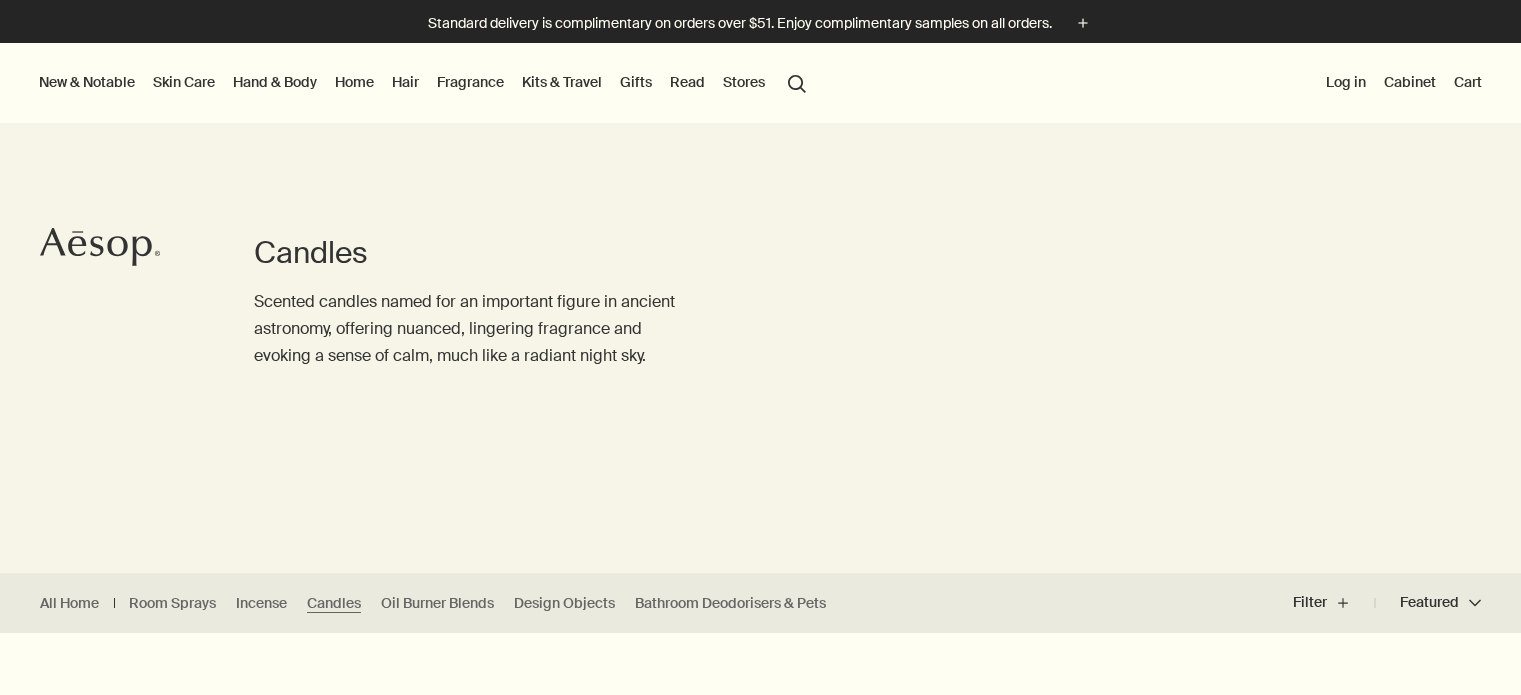 scroll, scrollTop: 0, scrollLeft: 0, axis: both 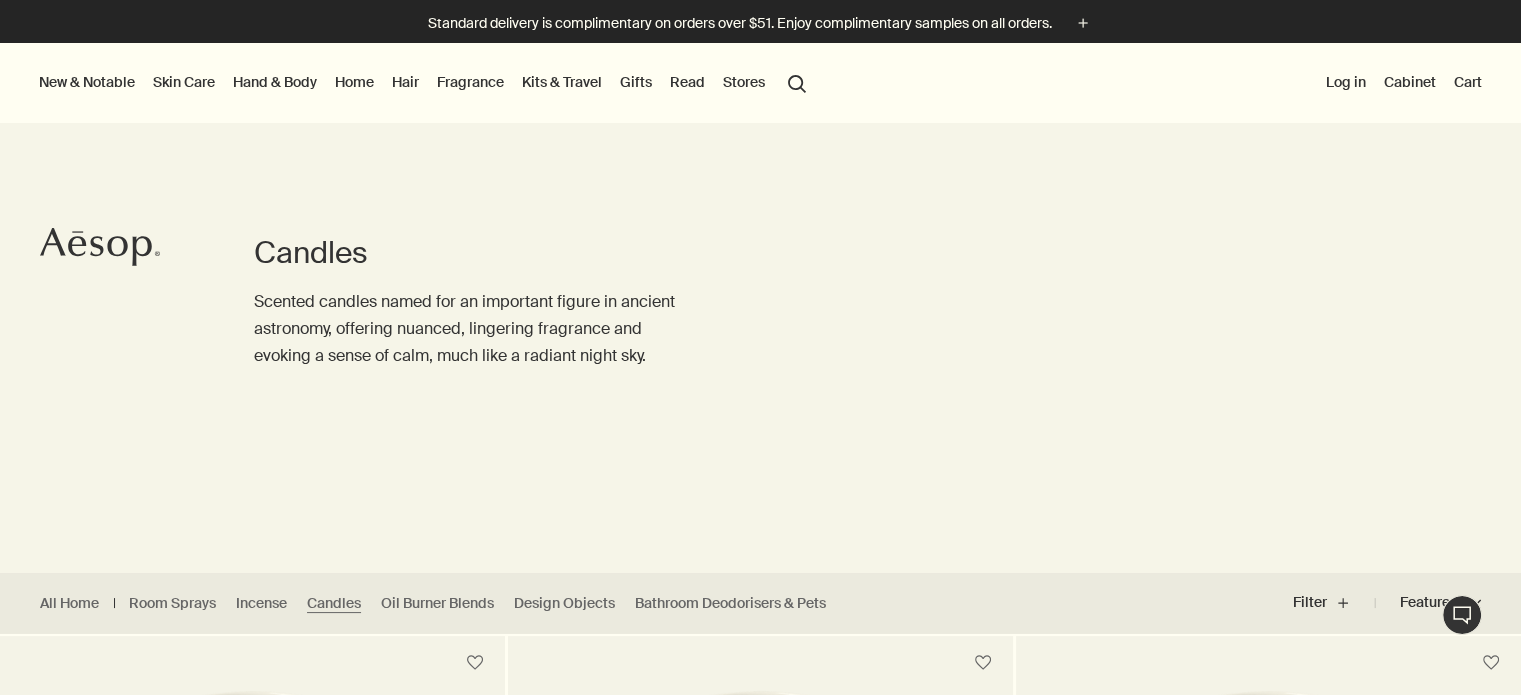click on "Read" at bounding box center (687, 82) 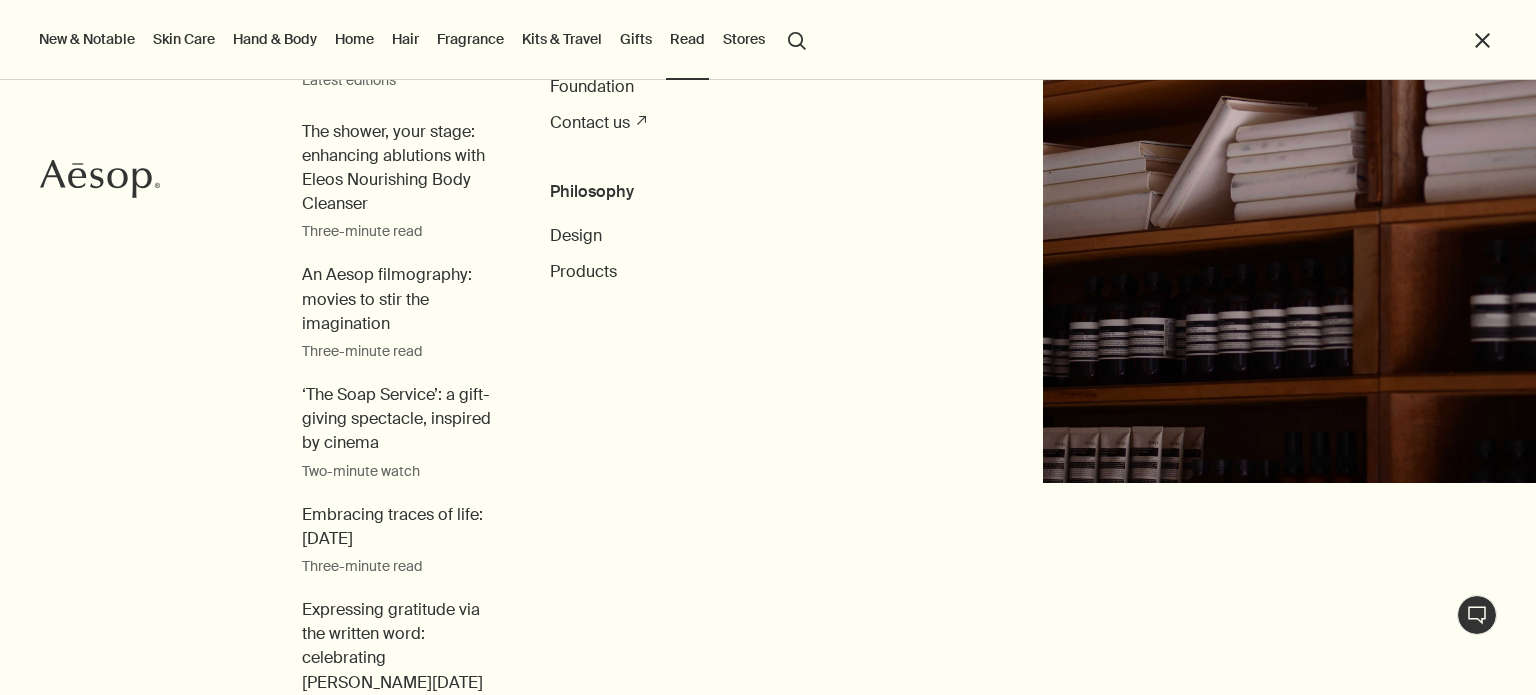 scroll, scrollTop: 0, scrollLeft: 0, axis: both 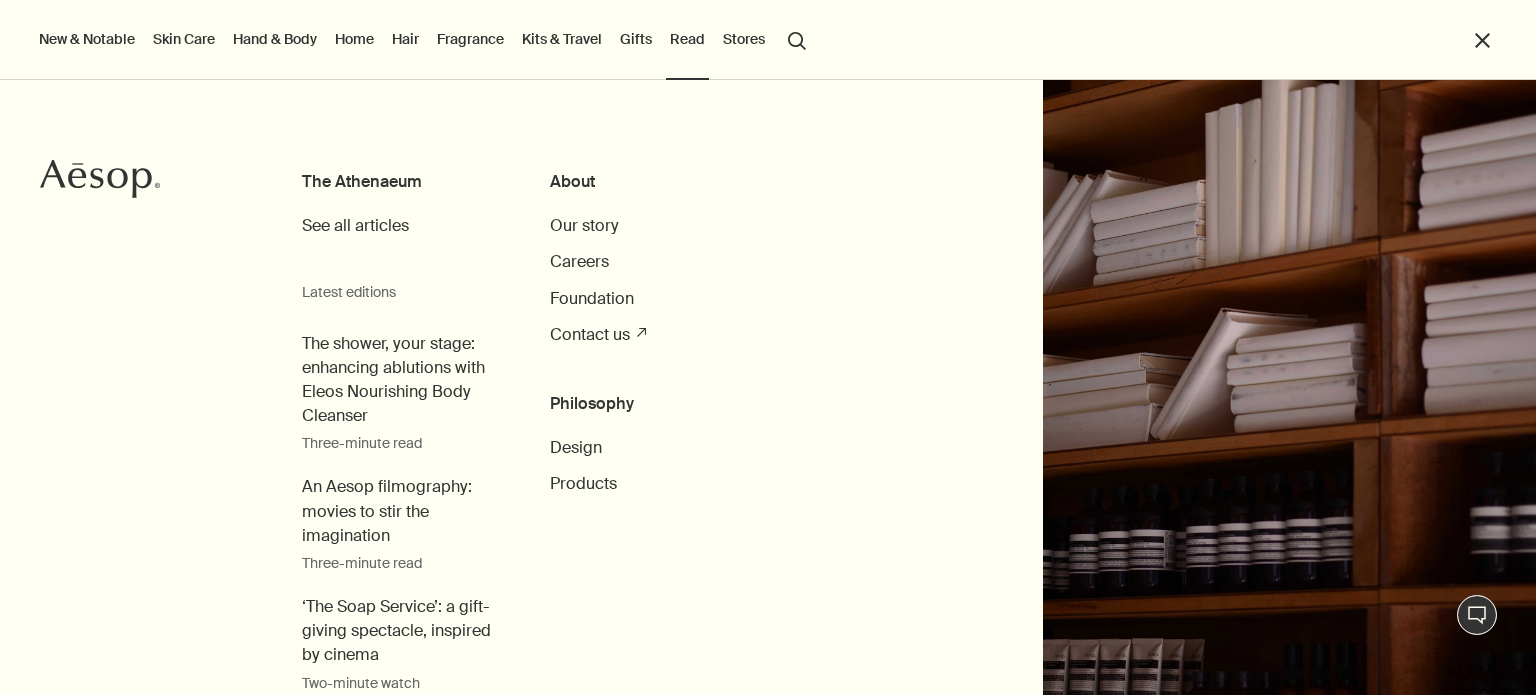 click on "Fragrance" at bounding box center (470, 39) 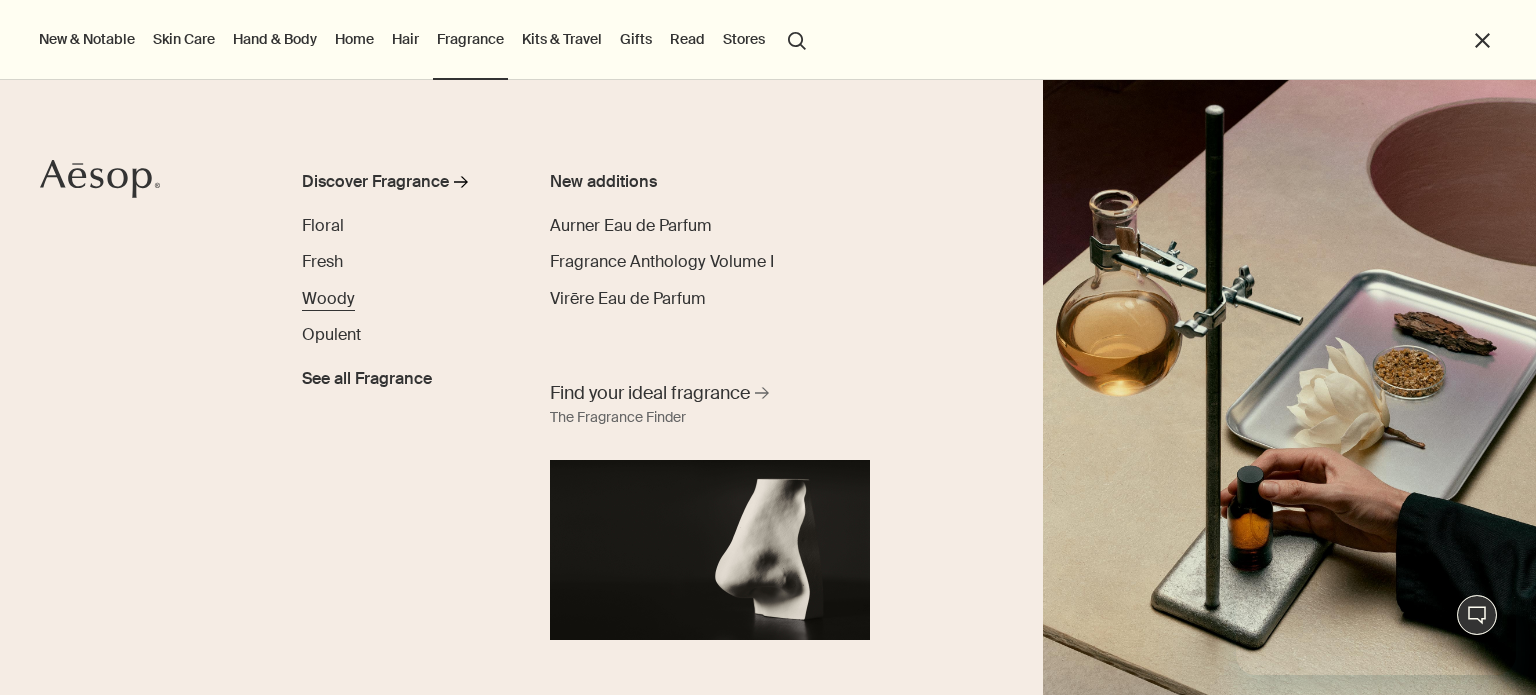 scroll, scrollTop: 0, scrollLeft: 0, axis: both 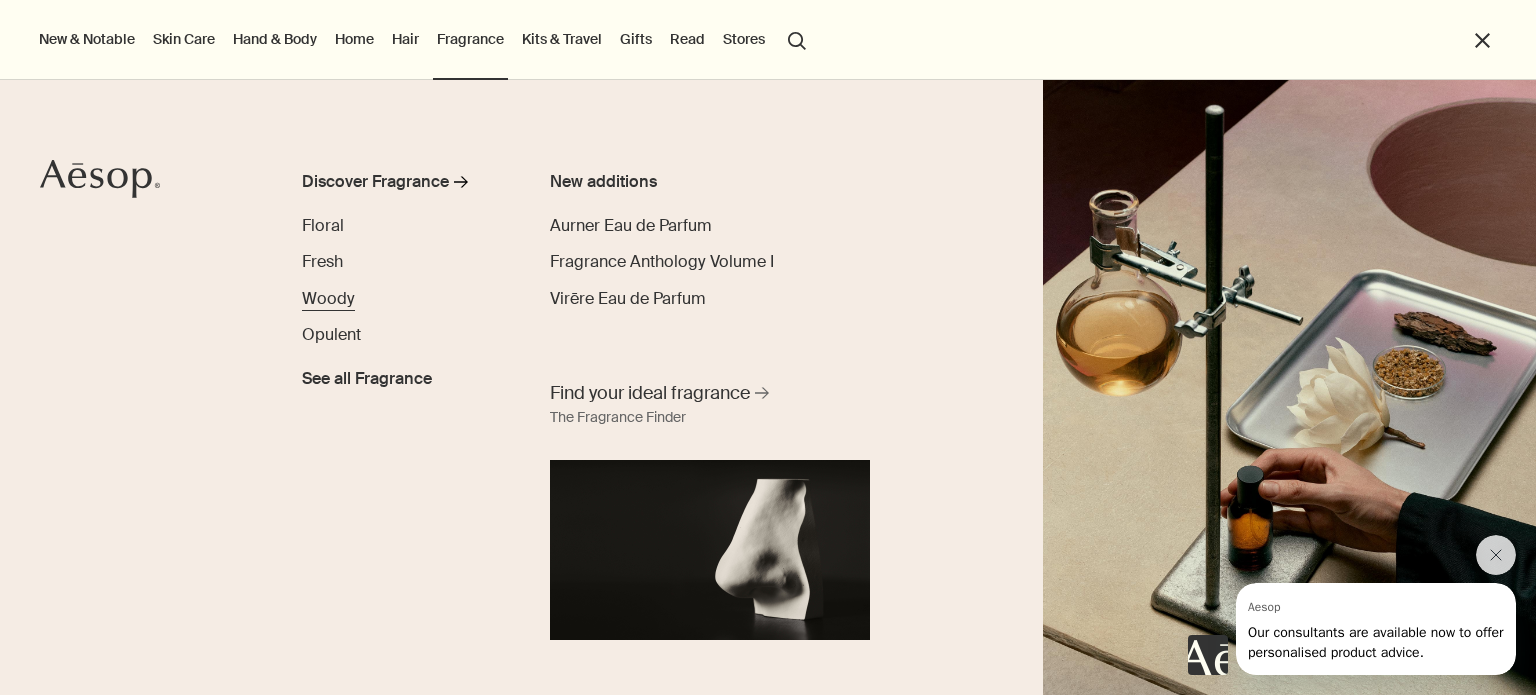 click on "Woody" at bounding box center [328, 298] 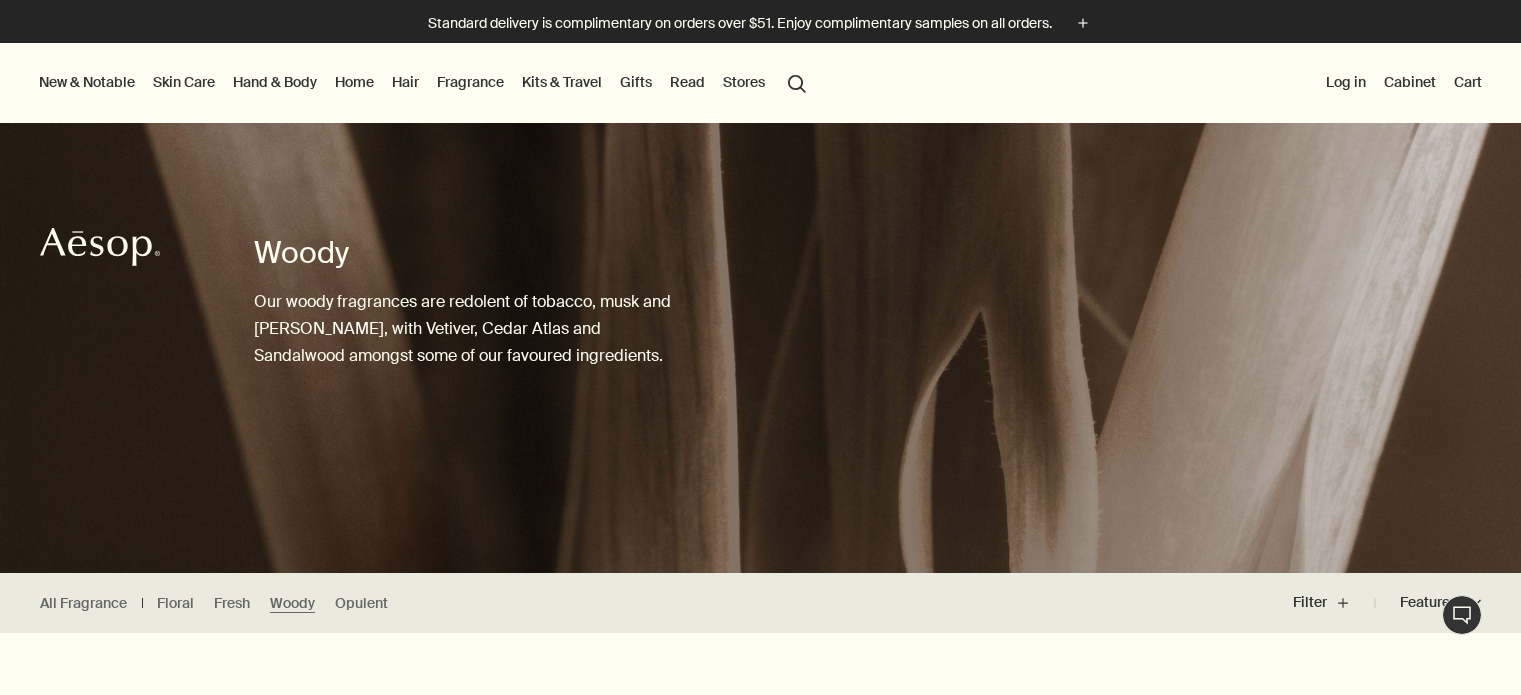 scroll, scrollTop: 0, scrollLeft: 0, axis: both 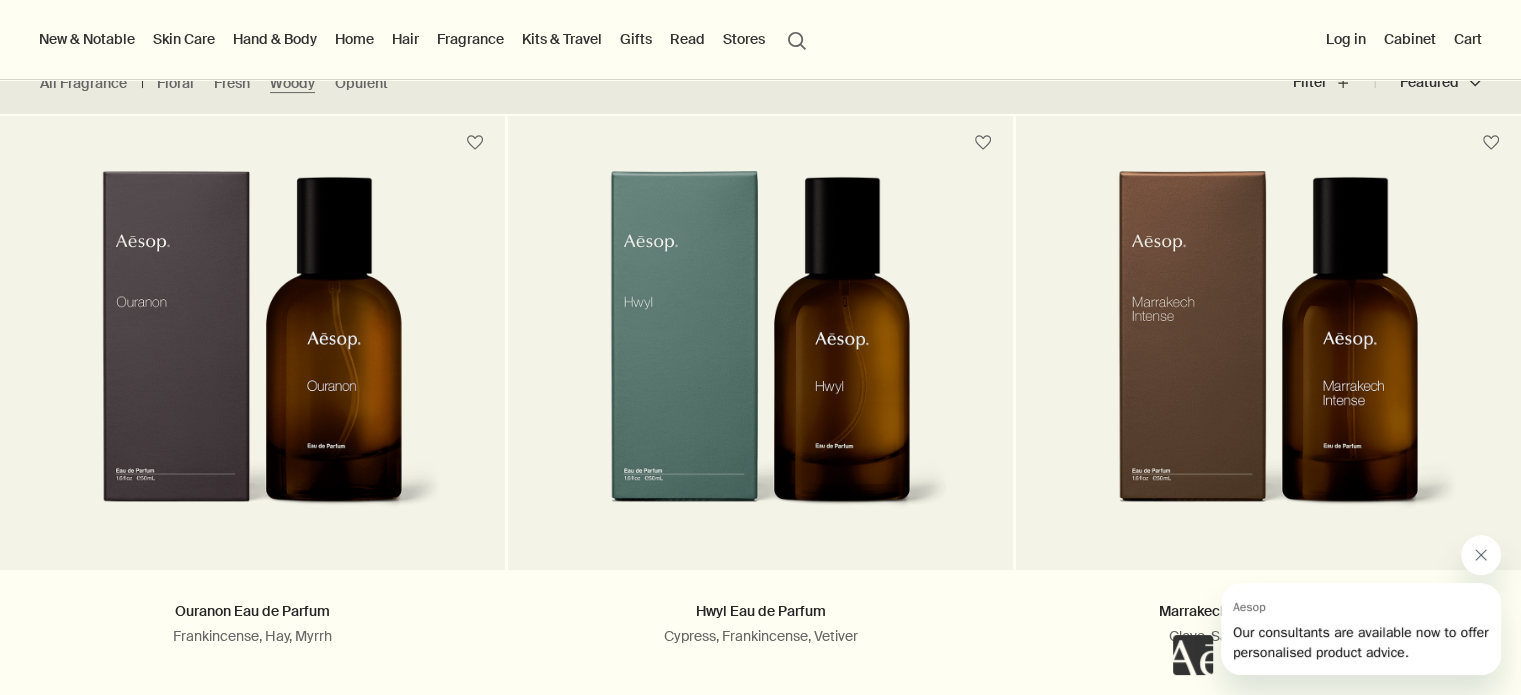 click 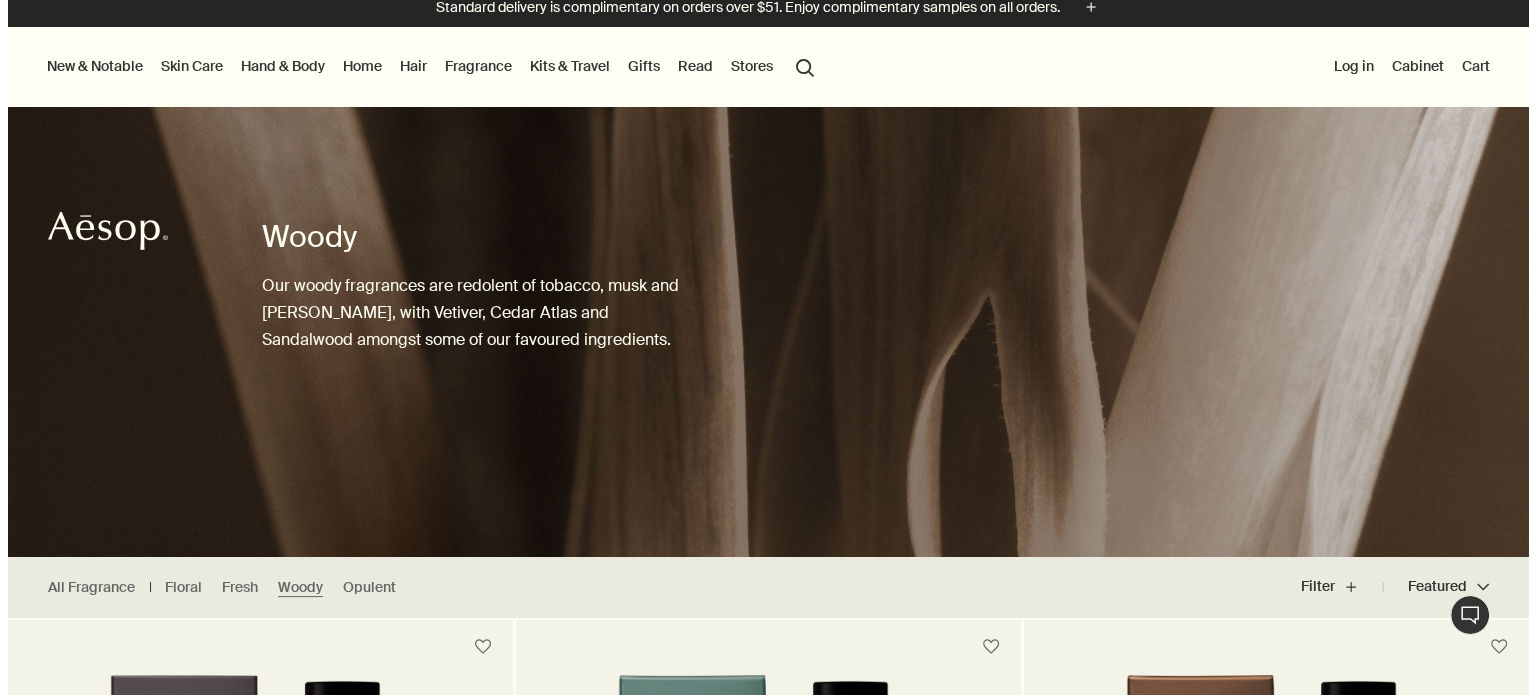 scroll, scrollTop: 0, scrollLeft: 0, axis: both 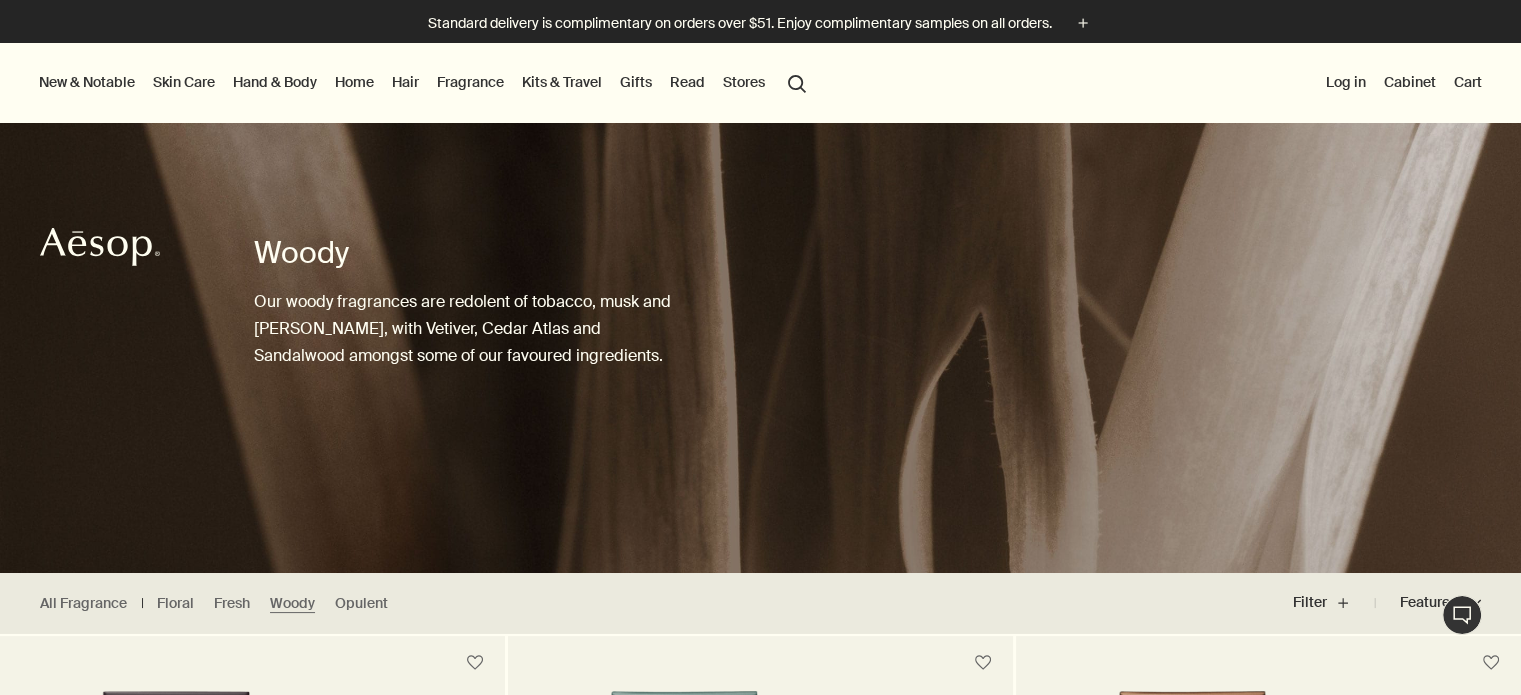 click on "Kits & Travel" at bounding box center (562, 82) 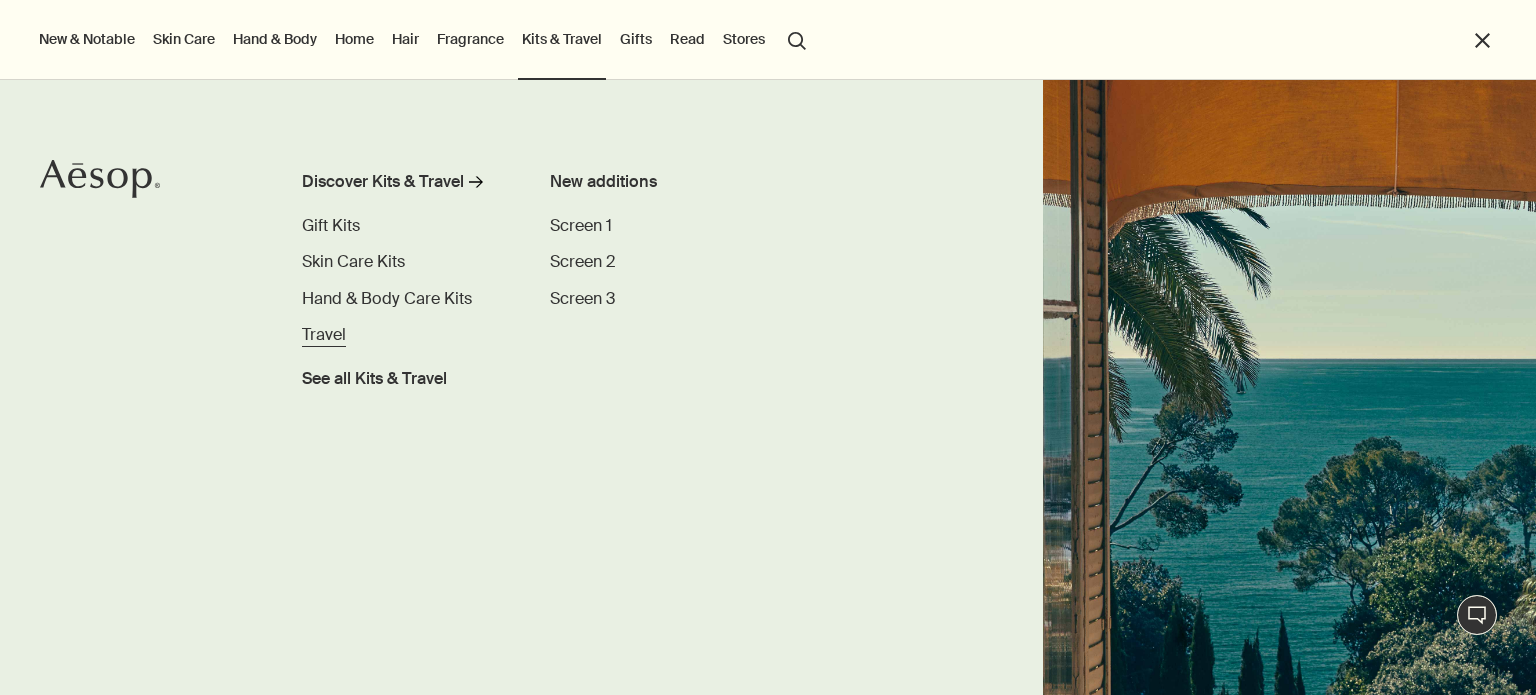 click on "Travel" at bounding box center (324, 334) 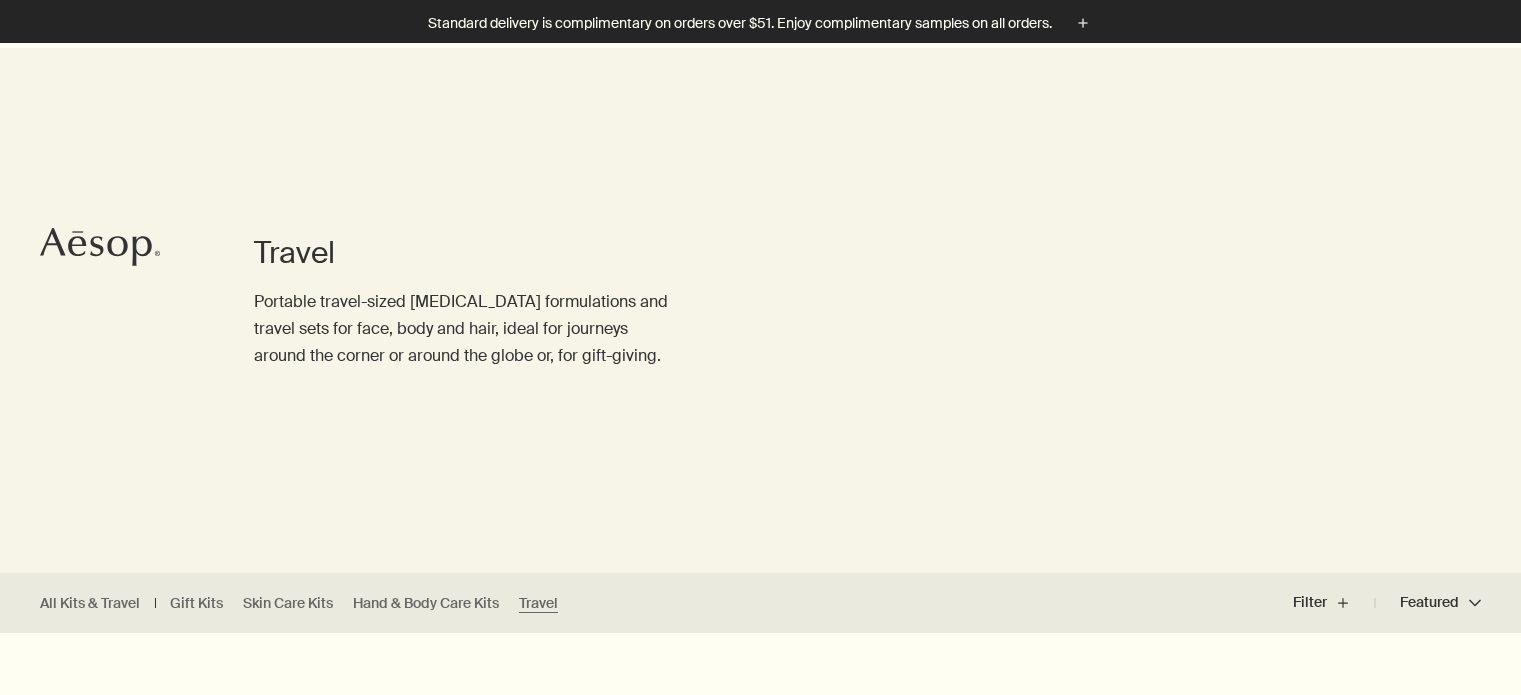 scroll, scrollTop: 356, scrollLeft: 0, axis: vertical 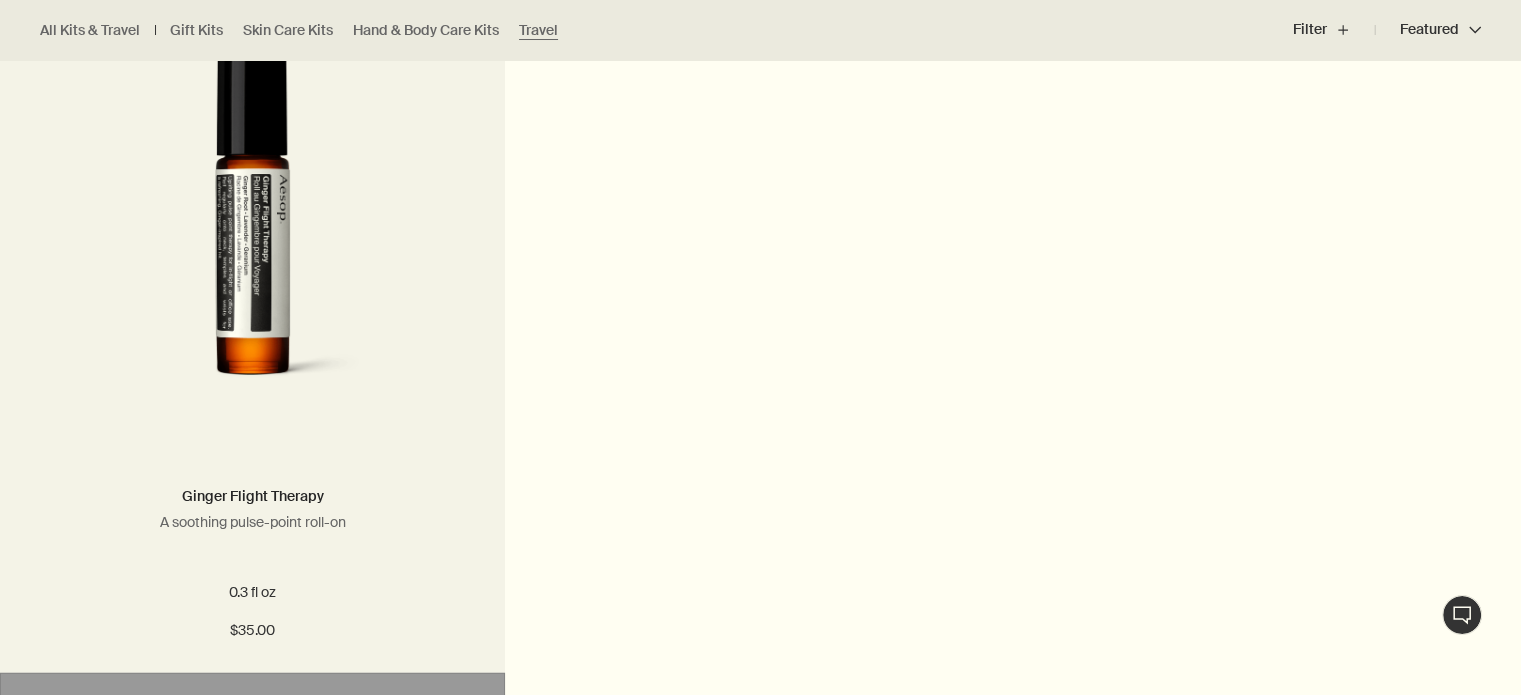 click at bounding box center (252, 240) 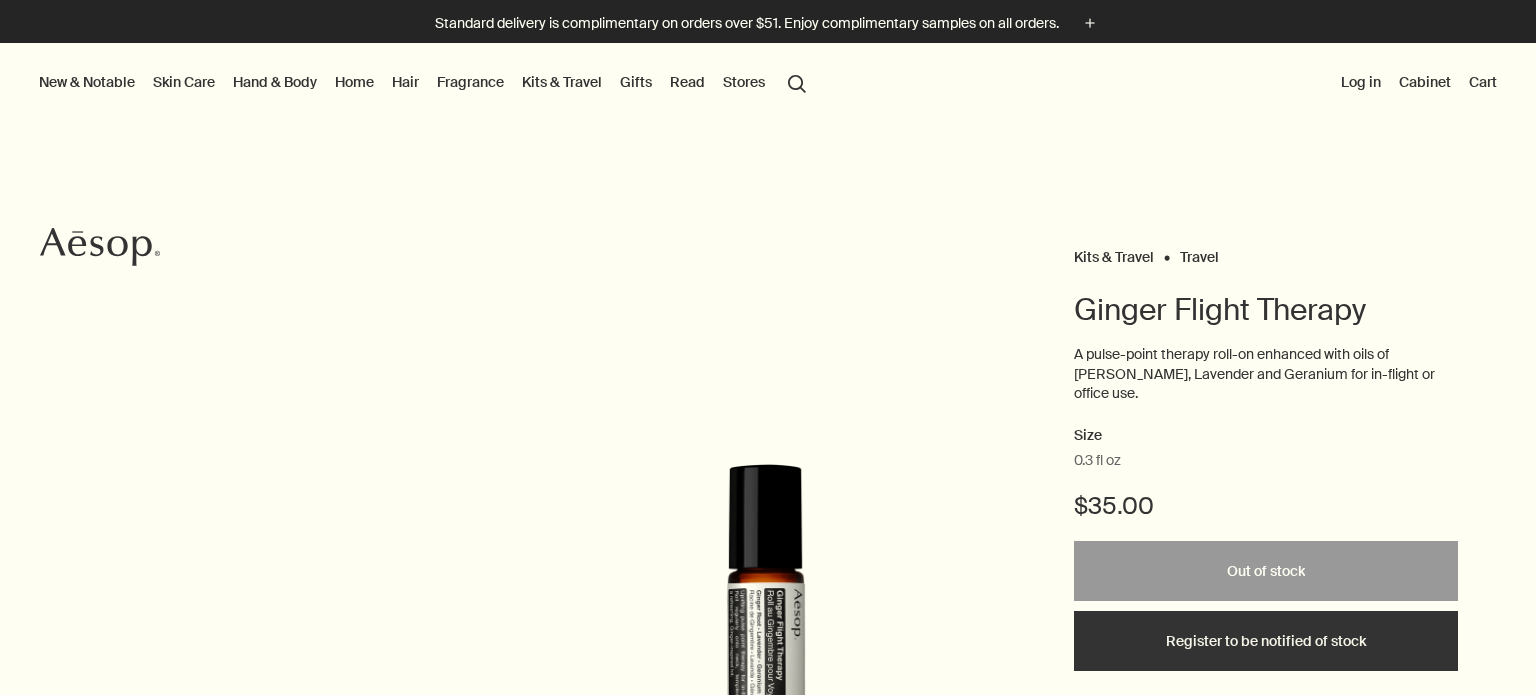 scroll, scrollTop: 0, scrollLeft: 0, axis: both 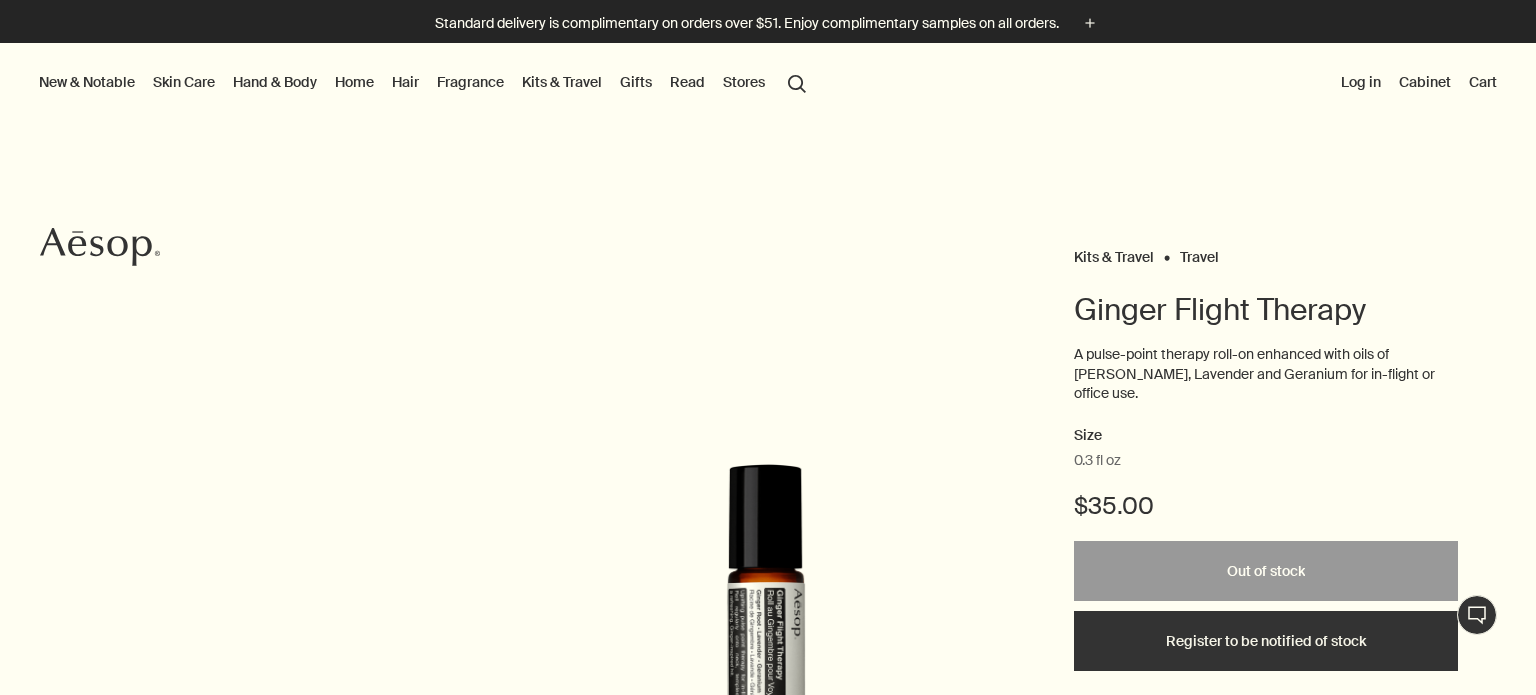 click on "Gifts" at bounding box center [636, 82] 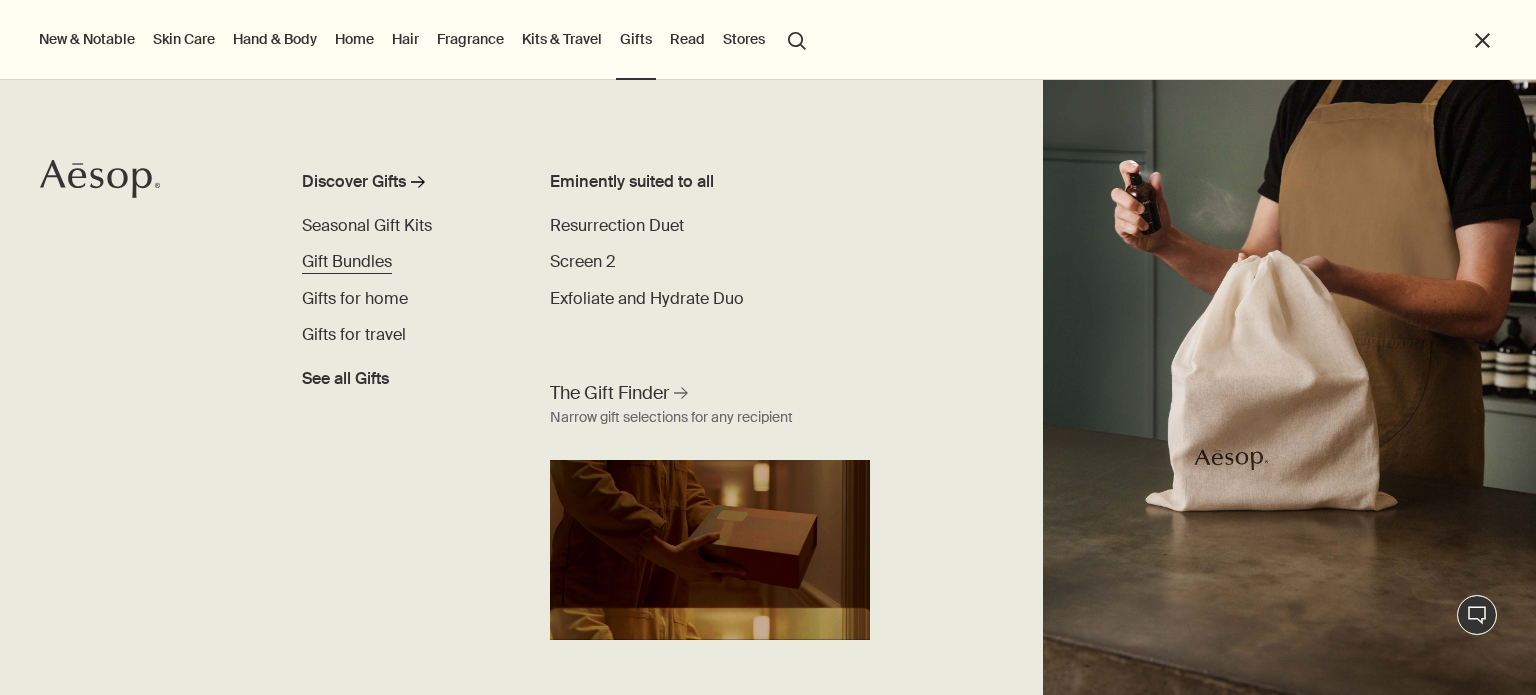 click on "Gift Bundles" at bounding box center (347, 261) 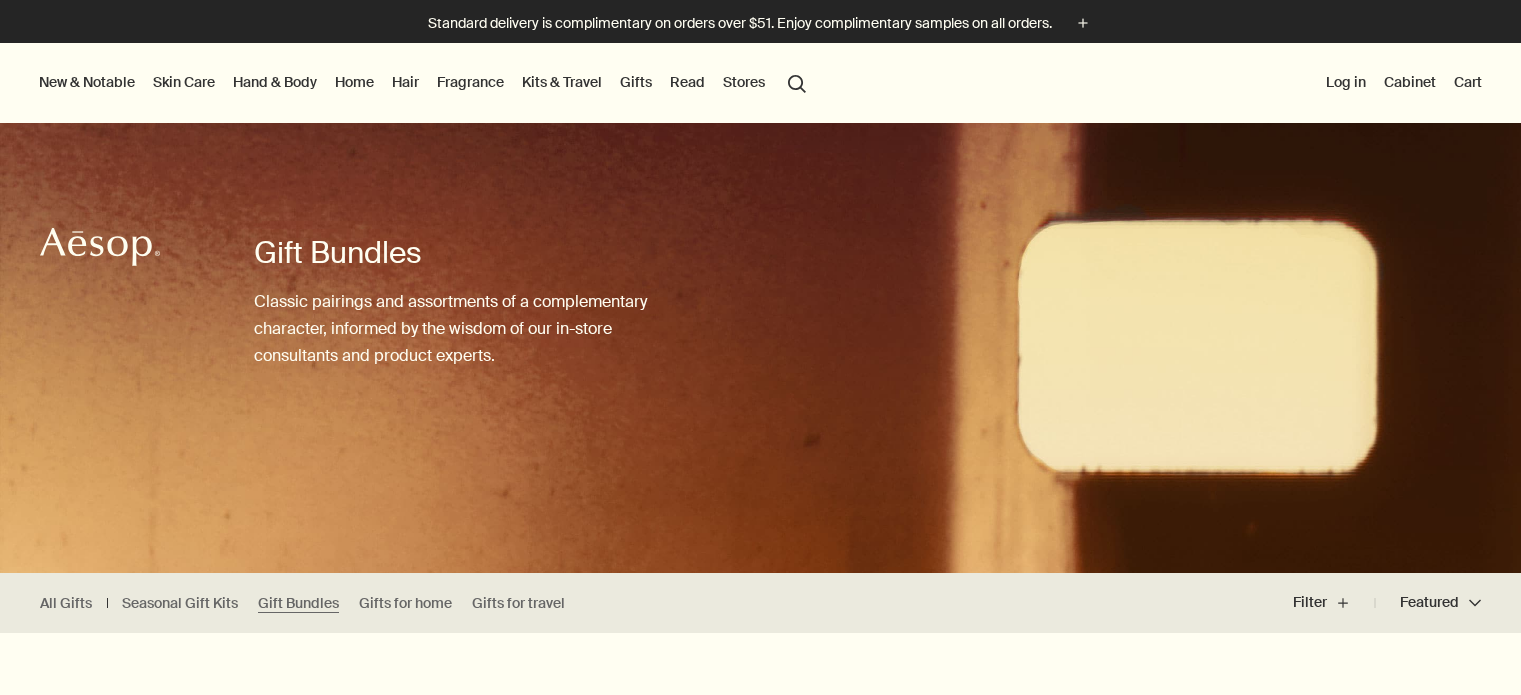 scroll, scrollTop: 0, scrollLeft: 0, axis: both 